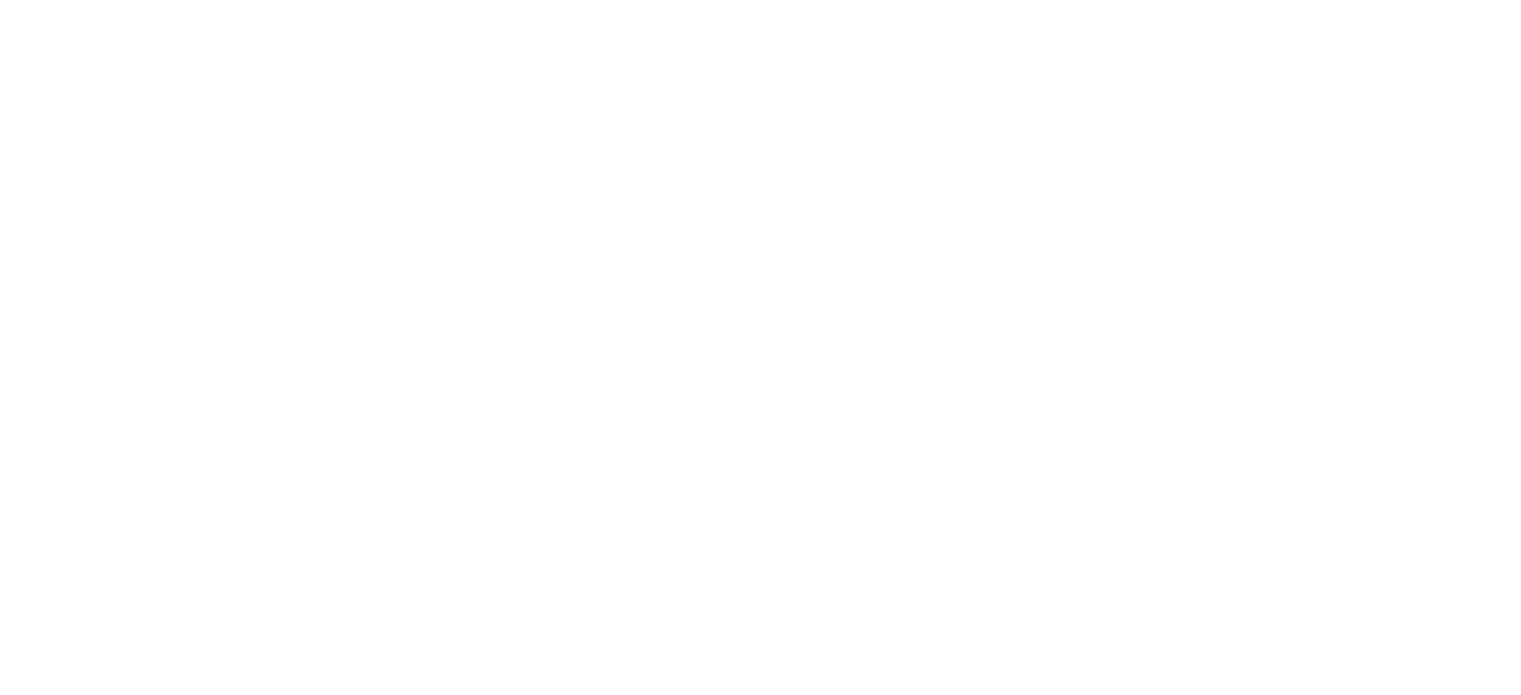 scroll, scrollTop: 0, scrollLeft: 0, axis: both 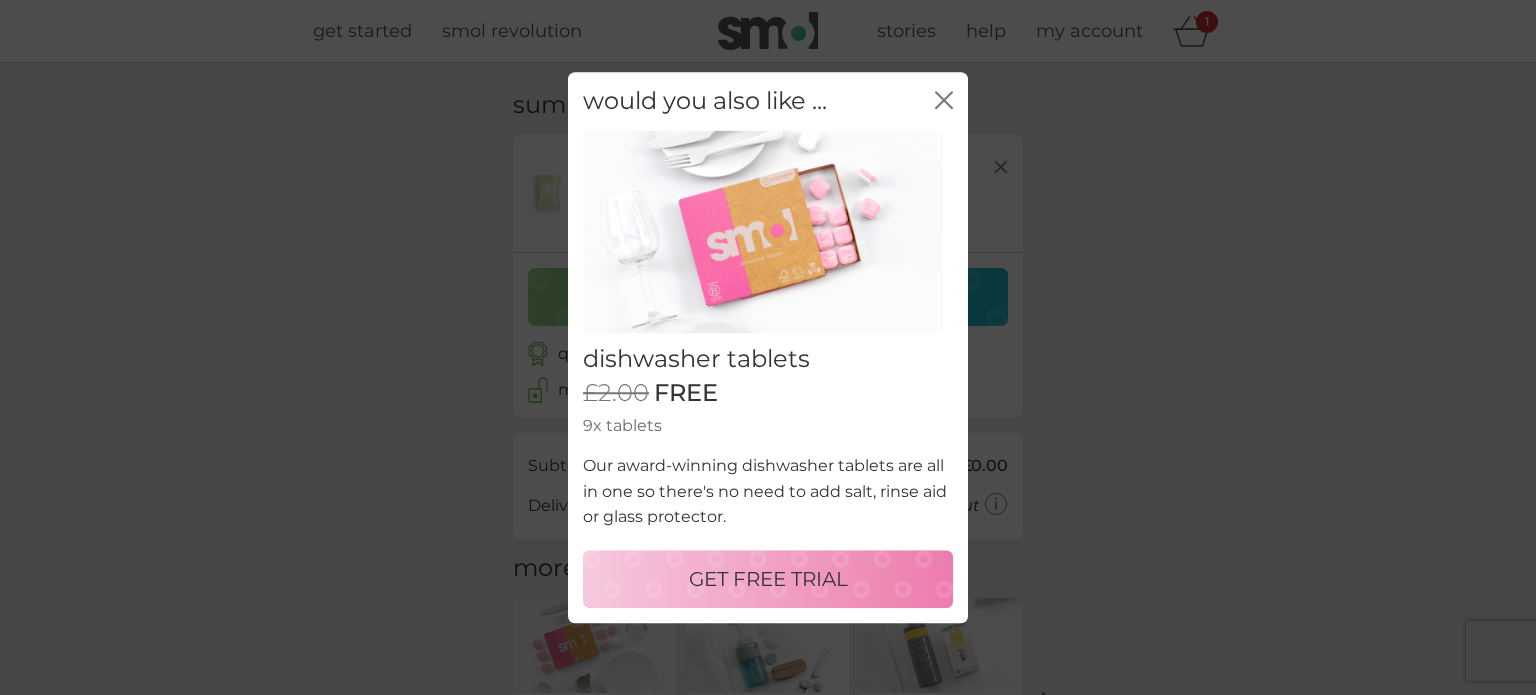 click on "GET FREE TRIAL" at bounding box center [768, 579] 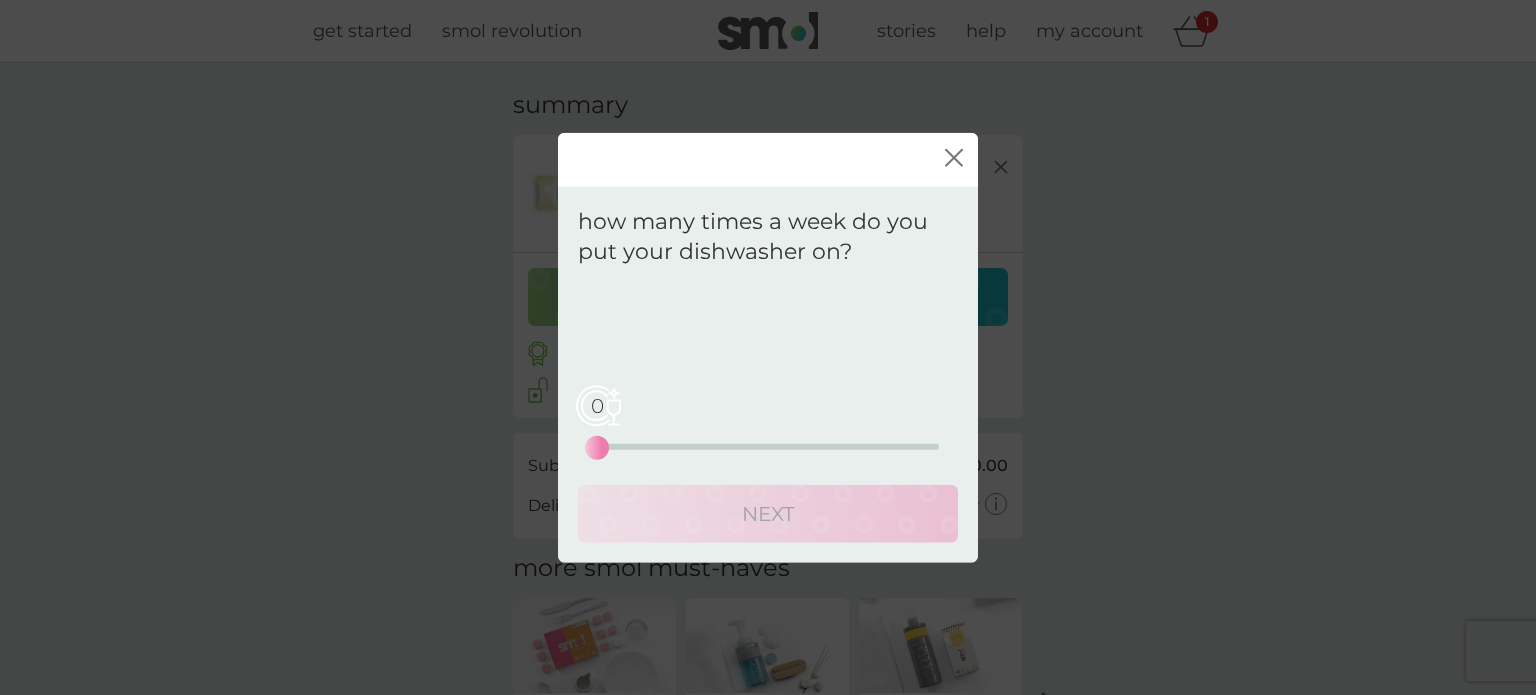 click 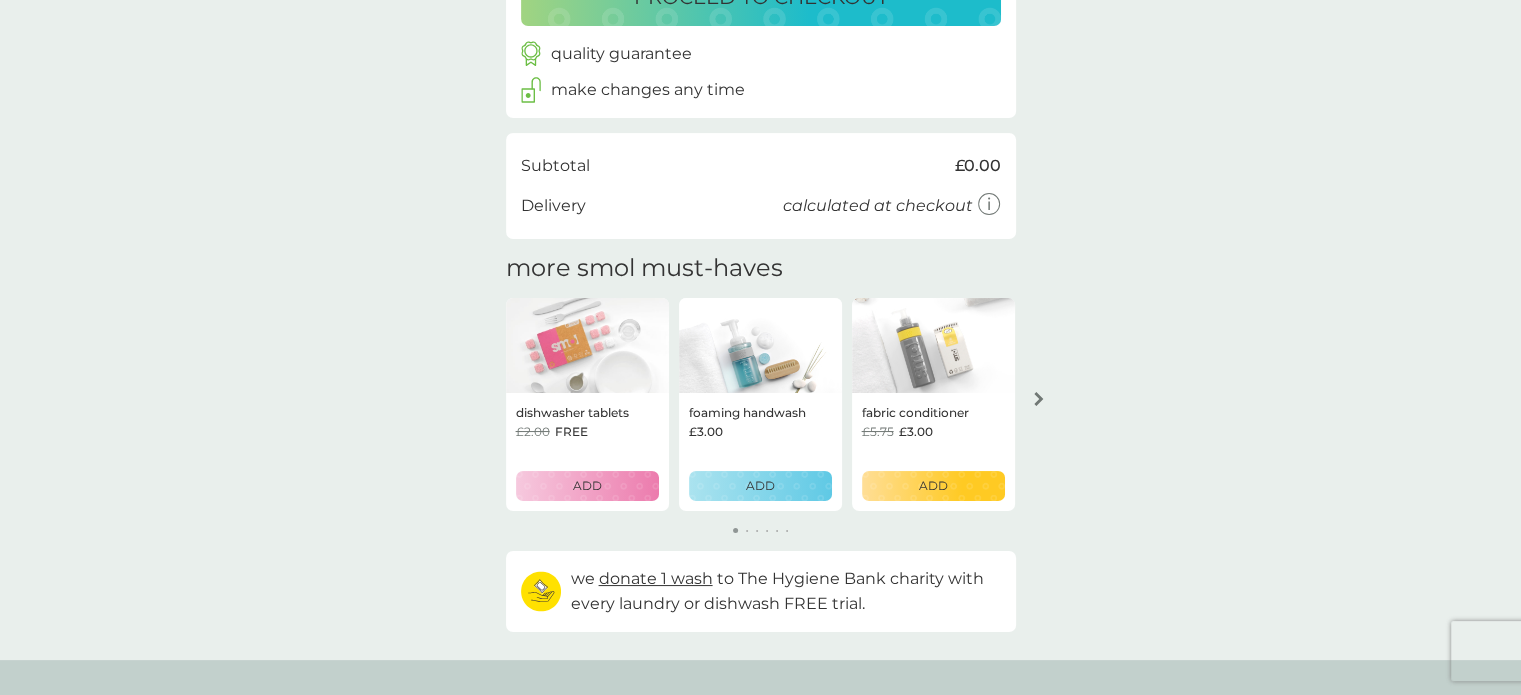 scroll, scrollTop: 0, scrollLeft: 0, axis: both 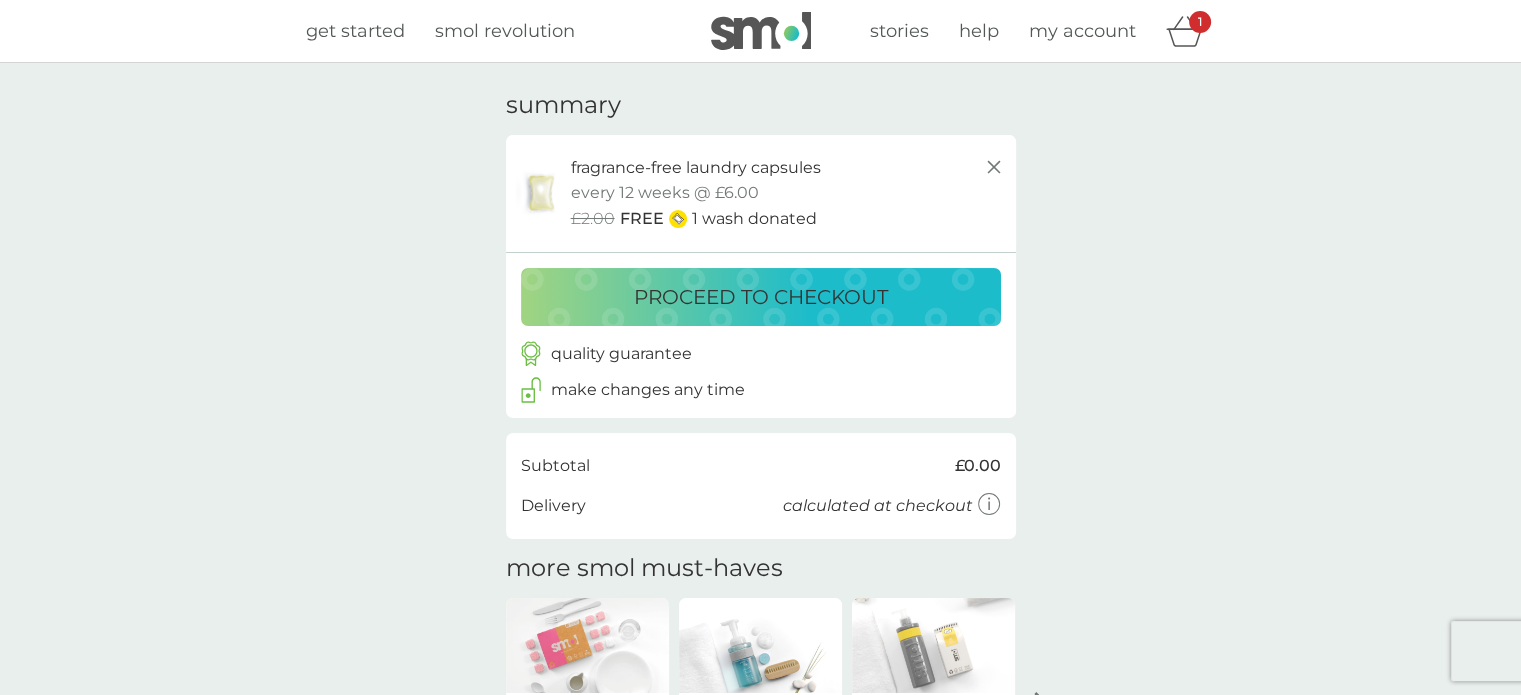 click on "proceed to checkout" at bounding box center [761, 297] 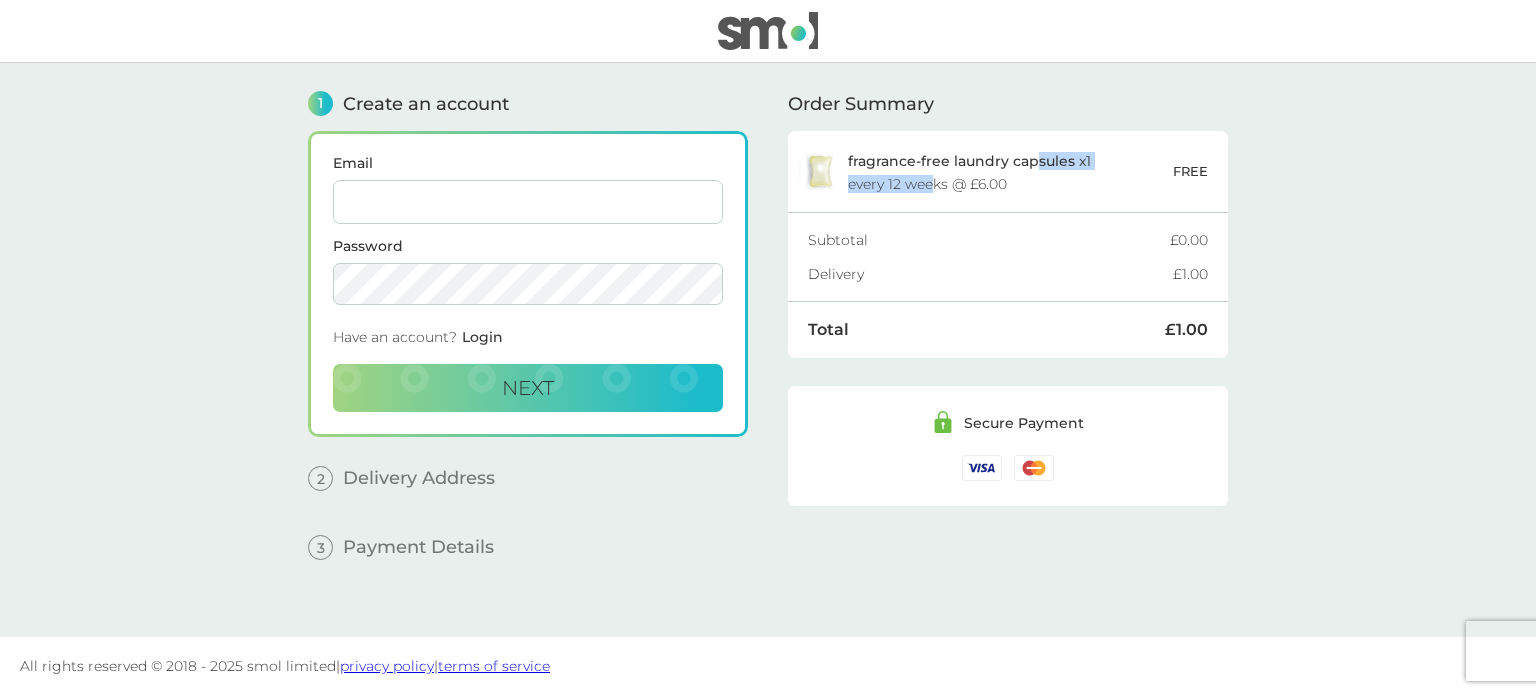 drag, startPoint x: 936, startPoint y: 182, endPoint x: 1033, endPoint y: 188, distance: 97.18539 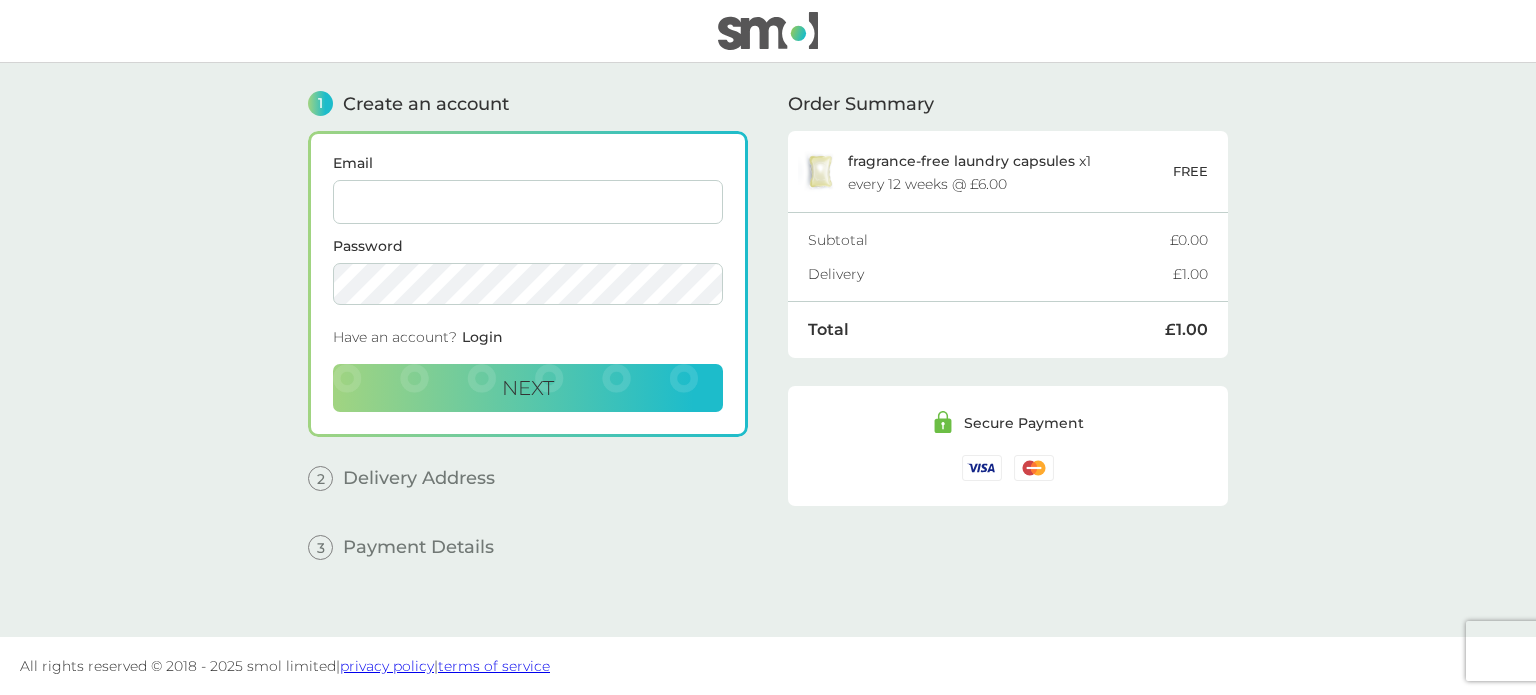 click on "fragrance-free laundry capsules   x 1 every 12 weeks @ £6.00" at bounding box center (1010, 172) 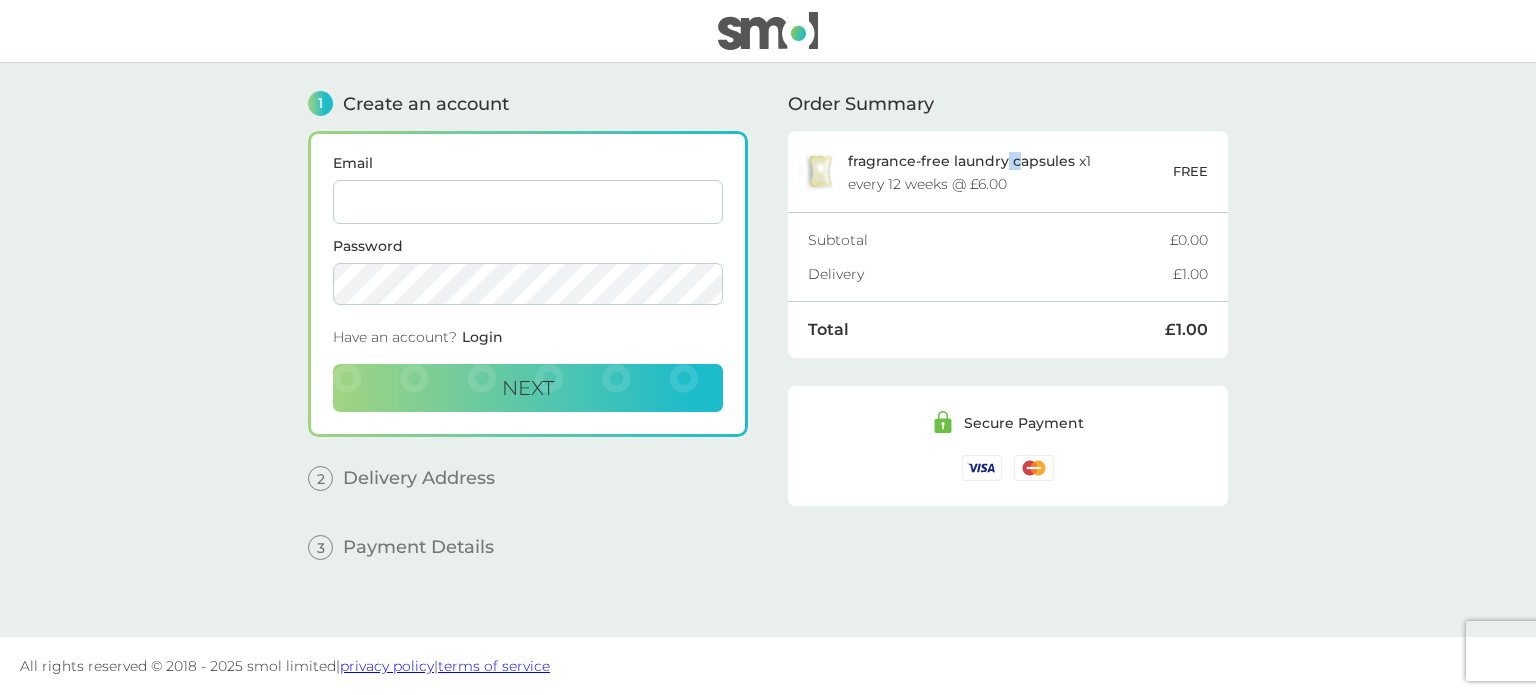 drag, startPoint x: 1015, startPoint y: 171, endPoint x: 1004, endPoint y: 131, distance: 41.484936 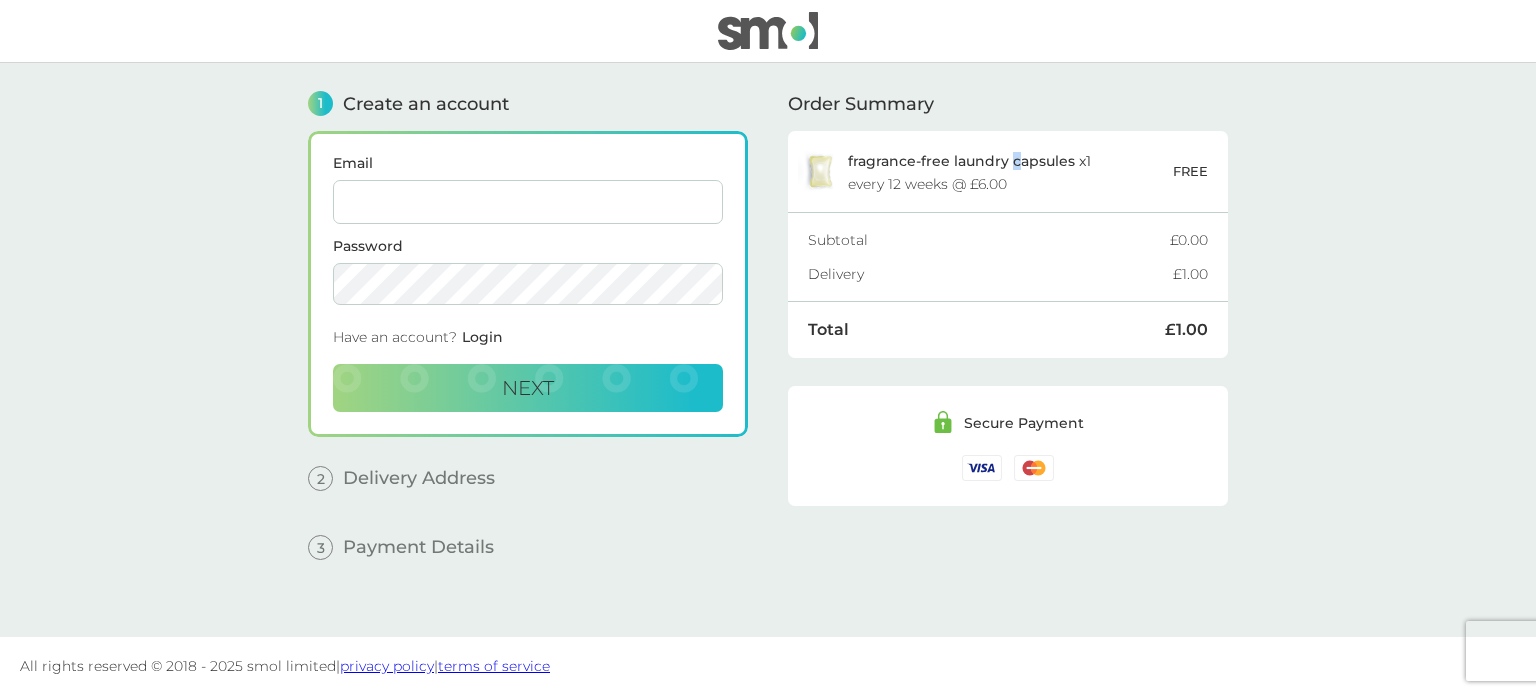 drag, startPoint x: 1008, startPoint y: 139, endPoint x: 1021, endPoint y: 171, distance: 34.539833 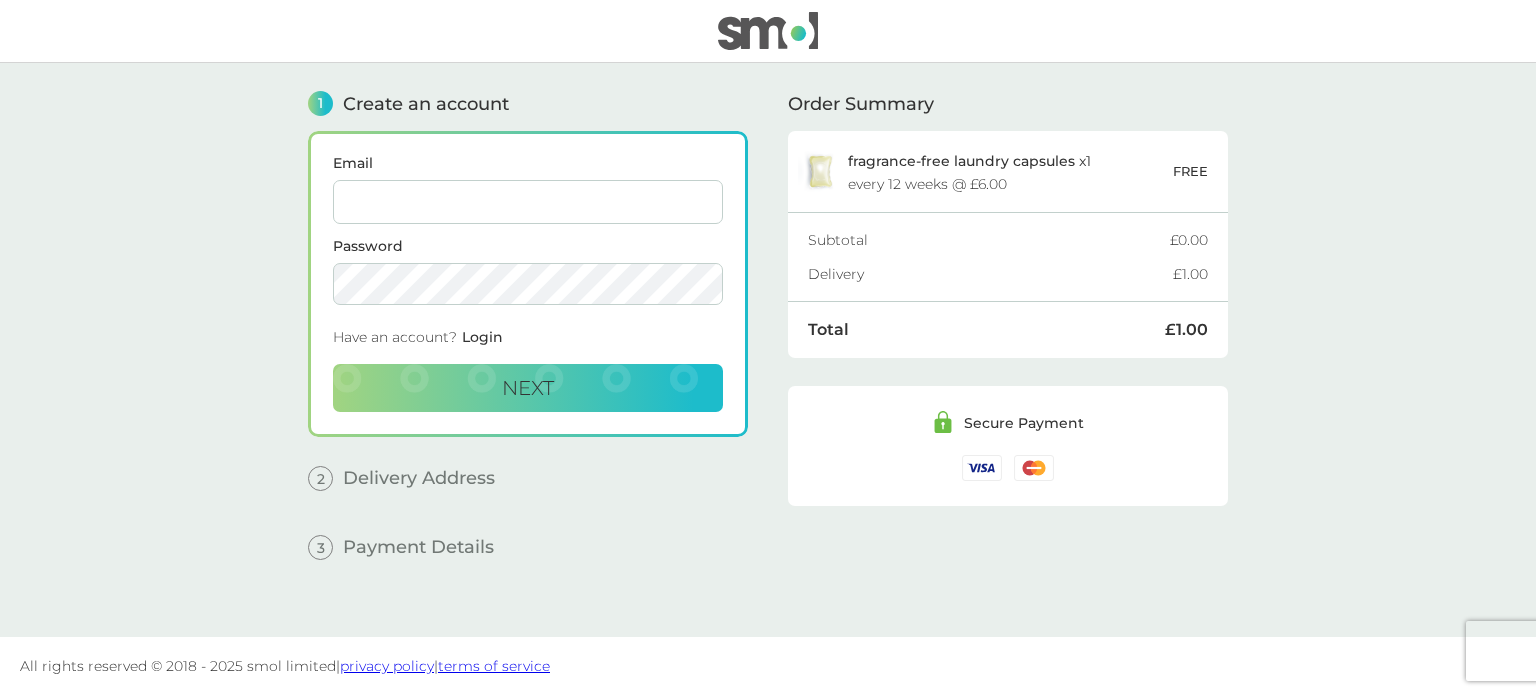 click on "Email" at bounding box center (528, 202) 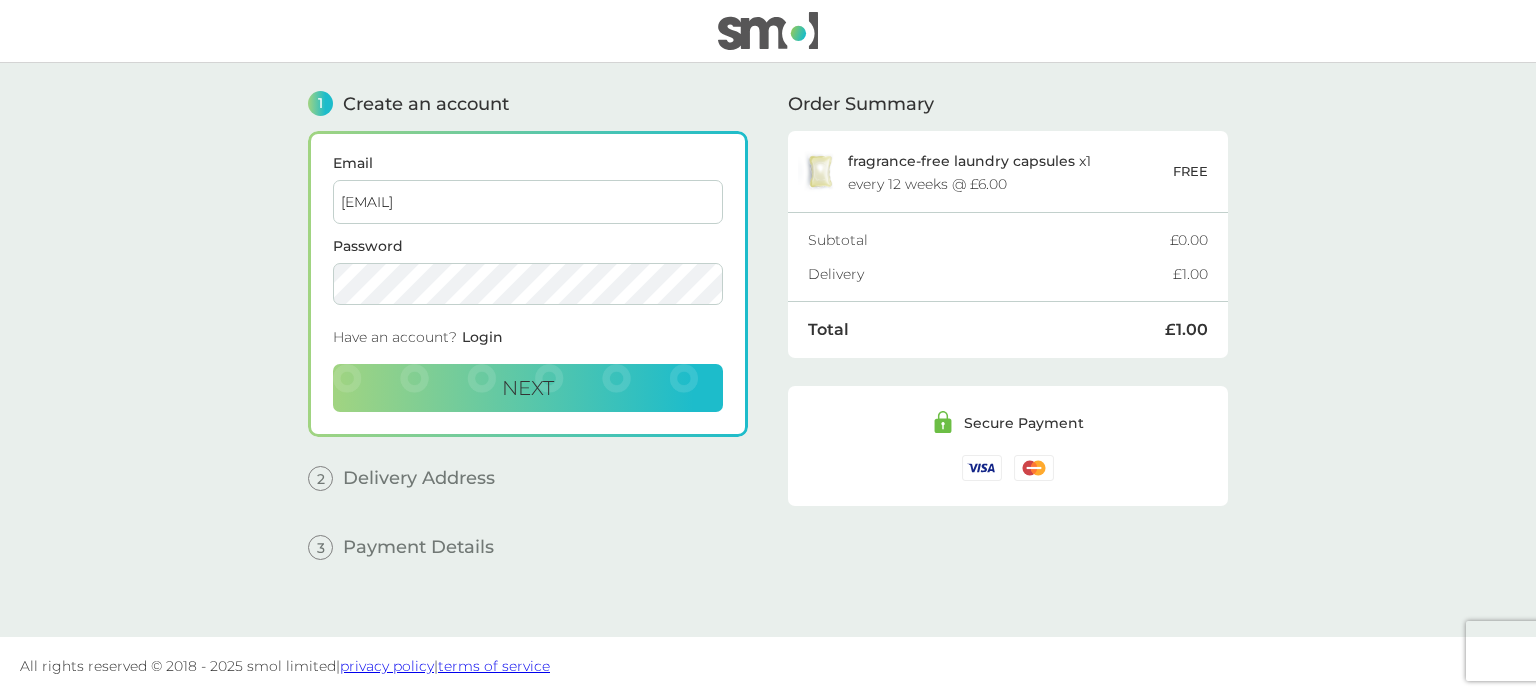 click on "Next" at bounding box center [528, 388] 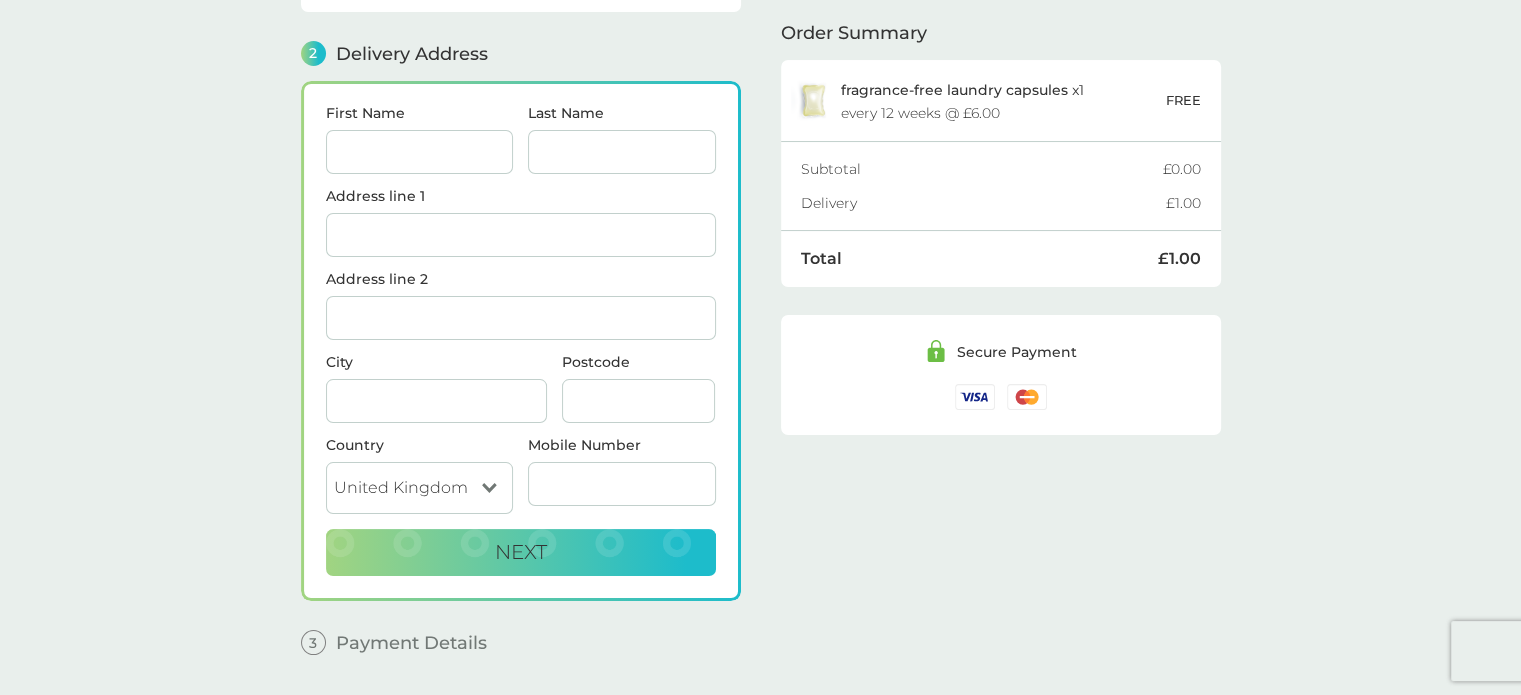 scroll, scrollTop: 244, scrollLeft: 0, axis: vertical 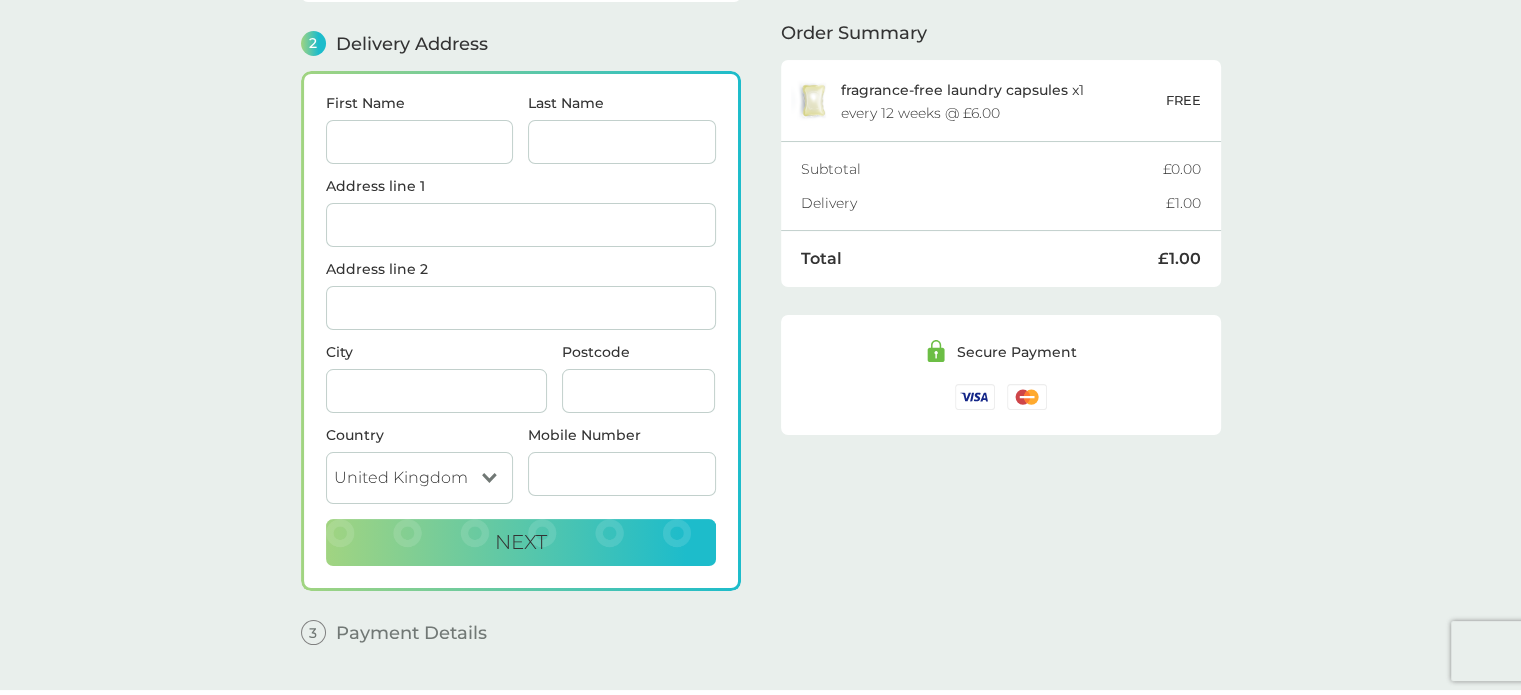 click on "First Name" at bounding box center (420, 142) 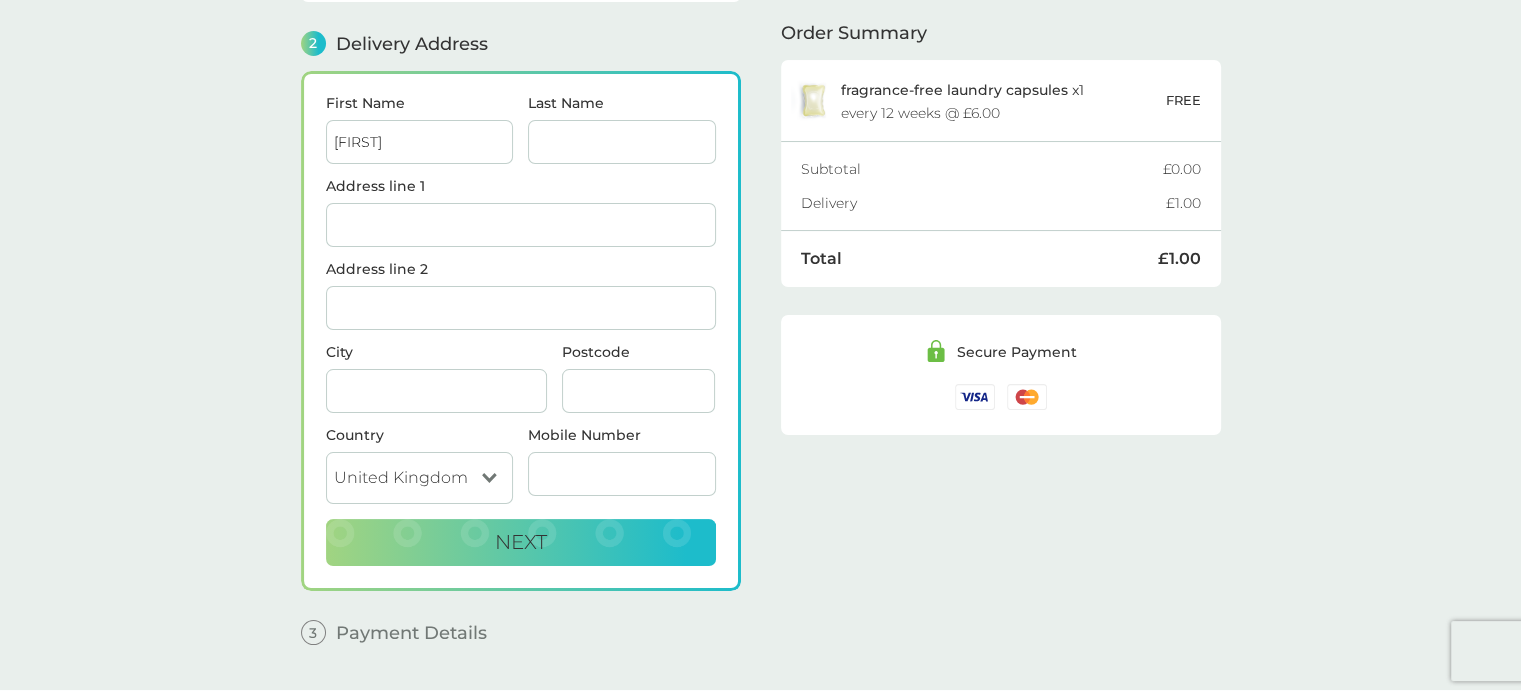 type on "[FIRST]" 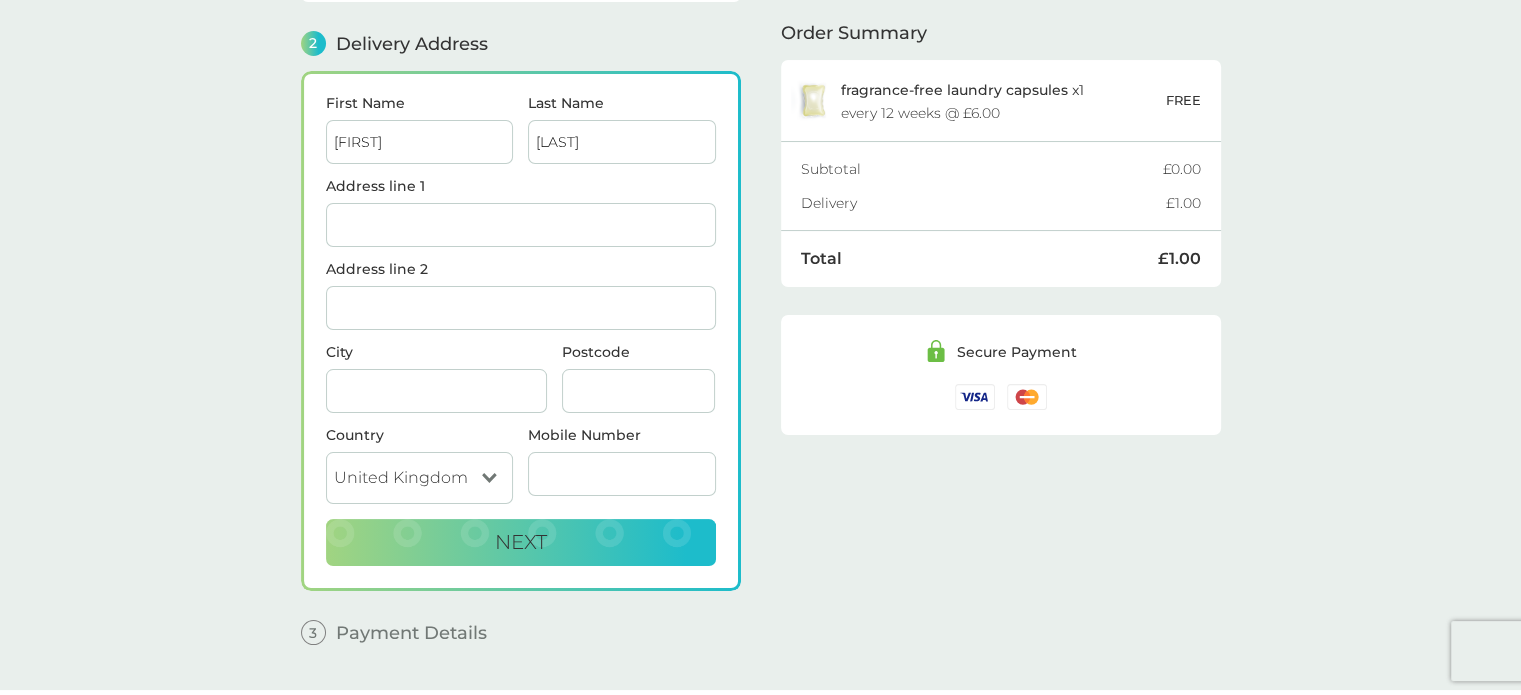 type on "[LAST]" 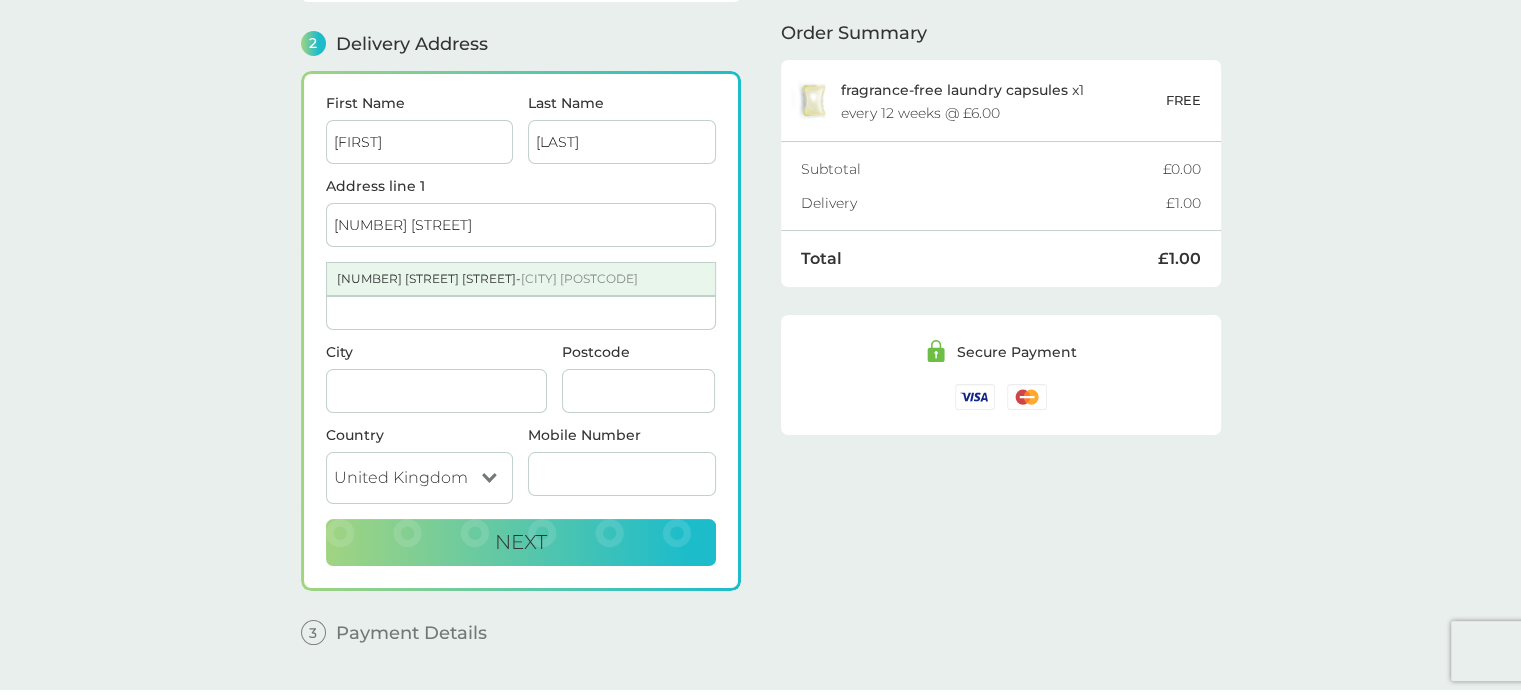 click on "[NUMBER] [STREET] [STREET]  -  [CITY] [POSTCODE]" at bounding box center [521, 279] 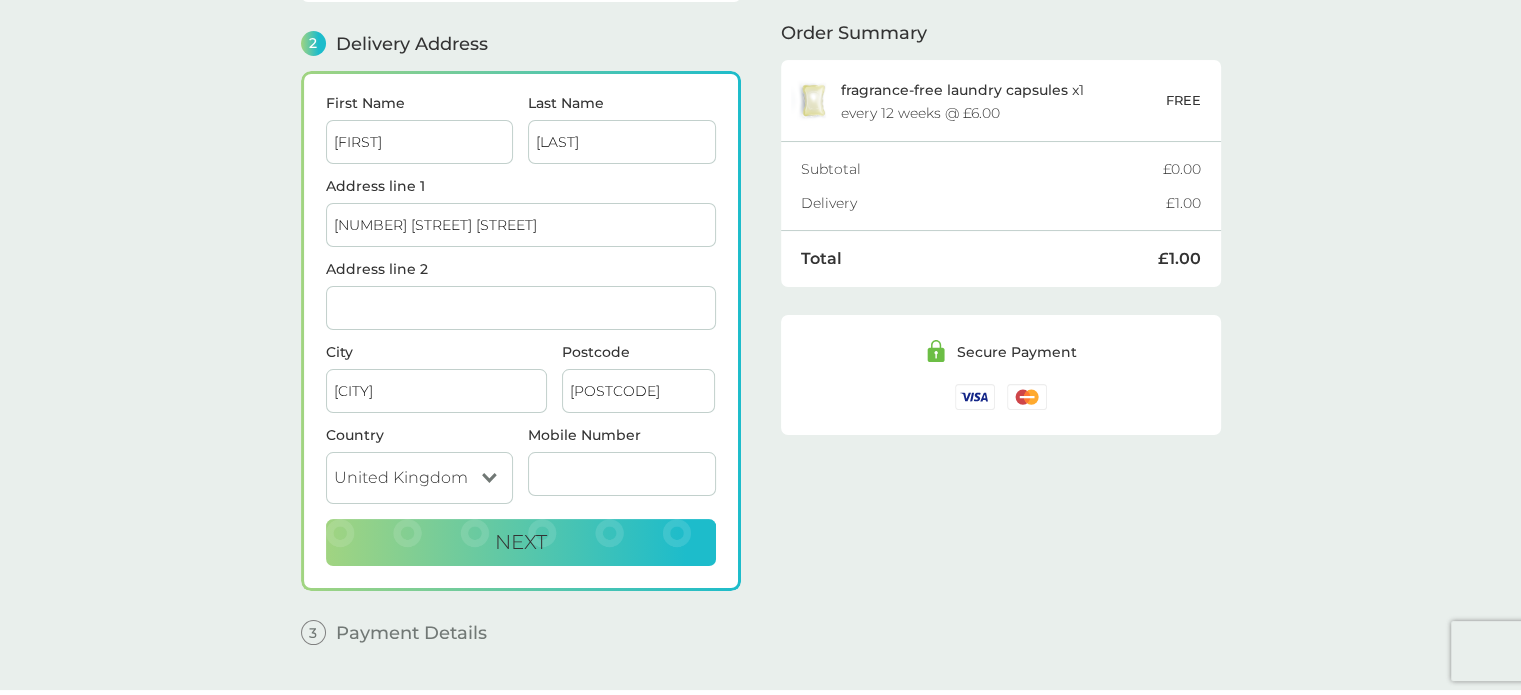 scroll, scrollTop: 288, scrollLeft: 0, axis: vertical 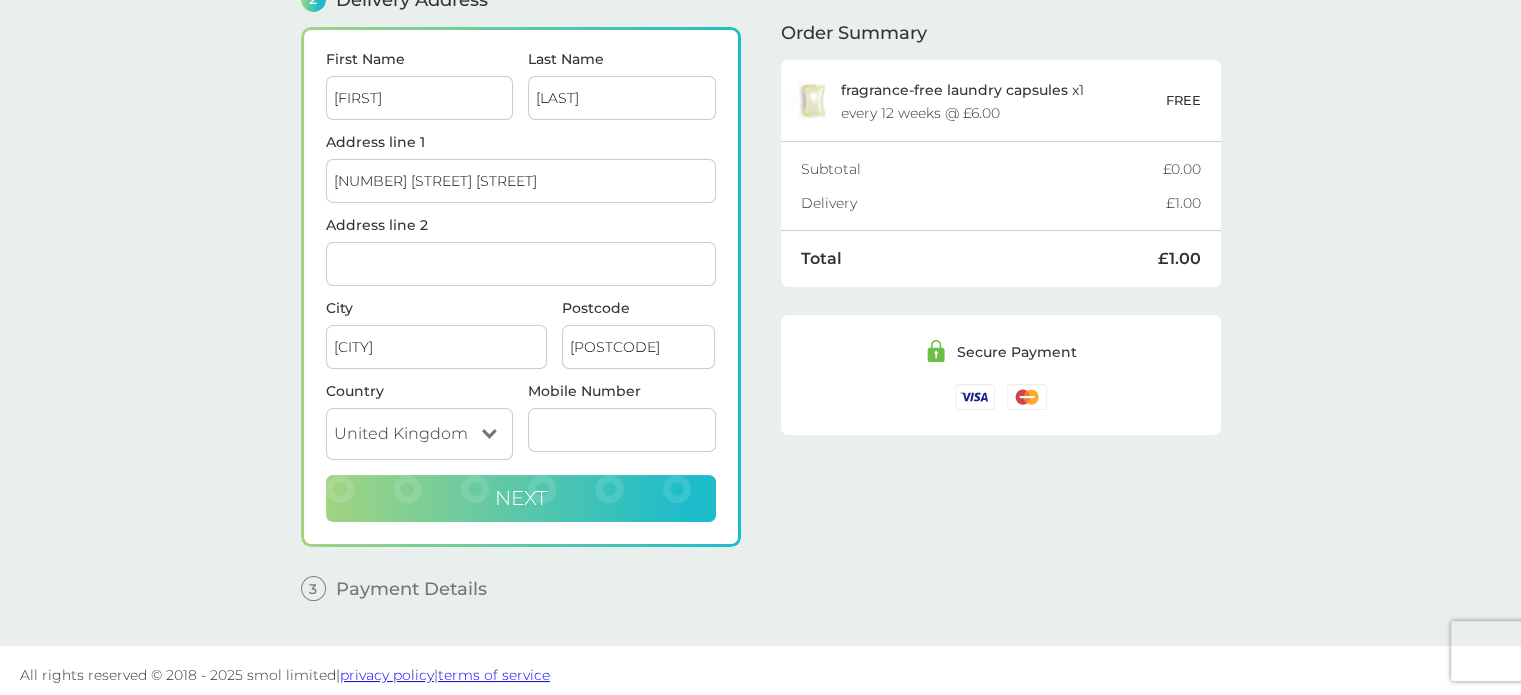 click on "Next" at bounding box center [521, 499] 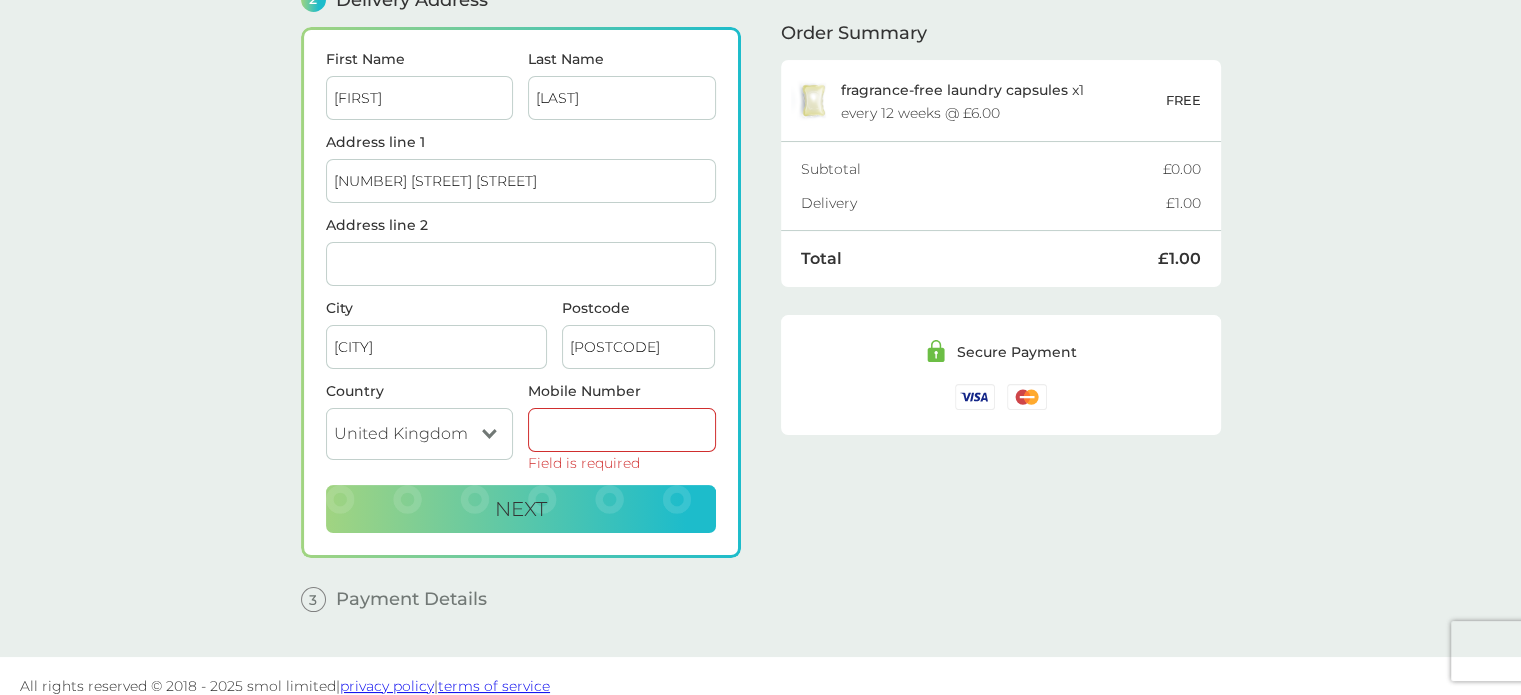click on "Mobile Number" at bounding box center [622, 430] 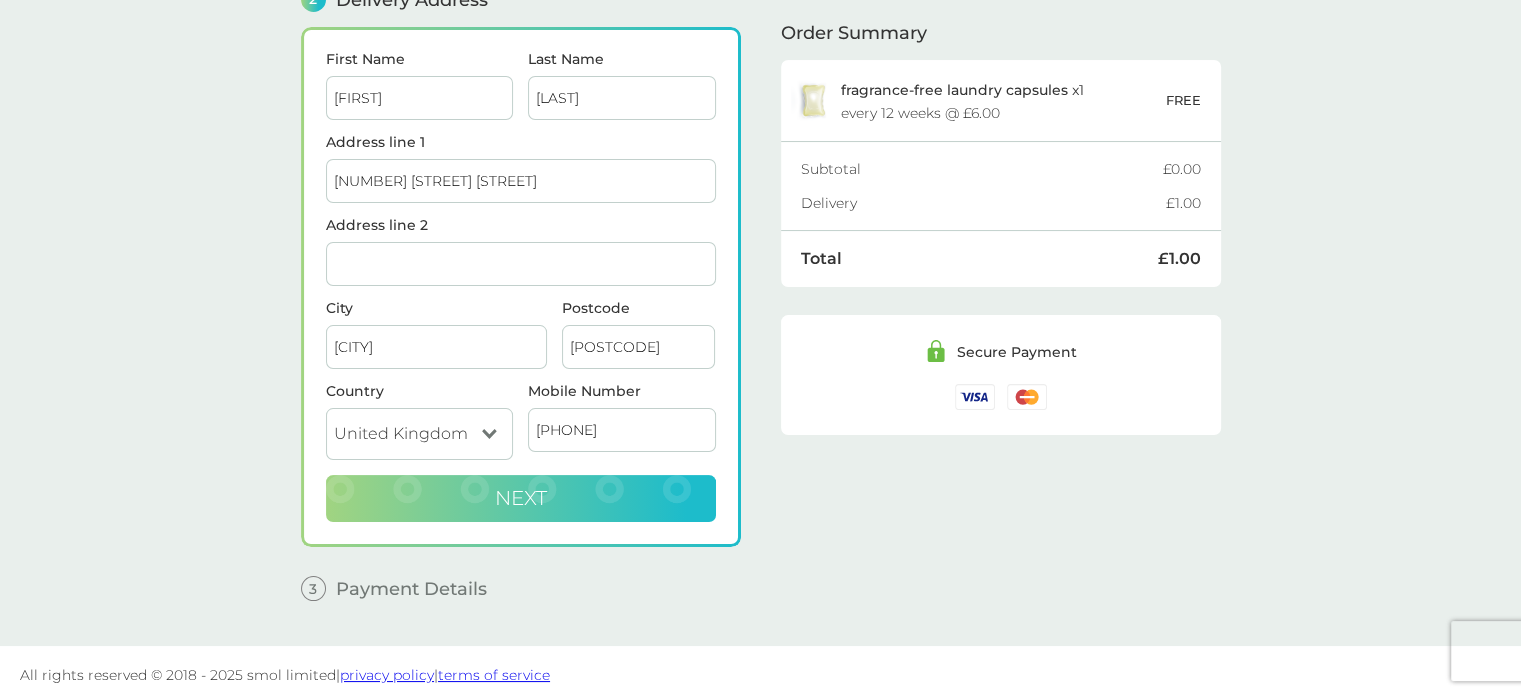 type on "[PHONE]" 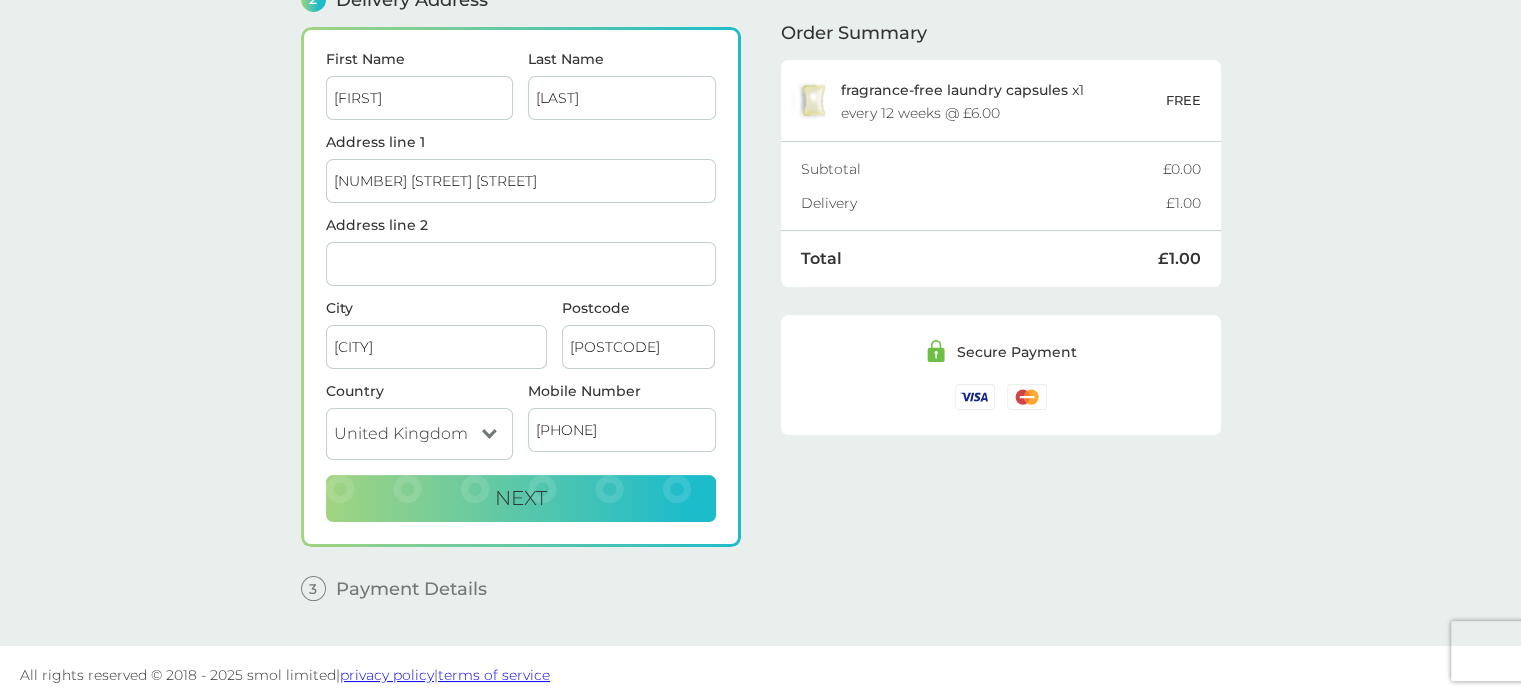 click on "Next" at bounding box center [521, 499] 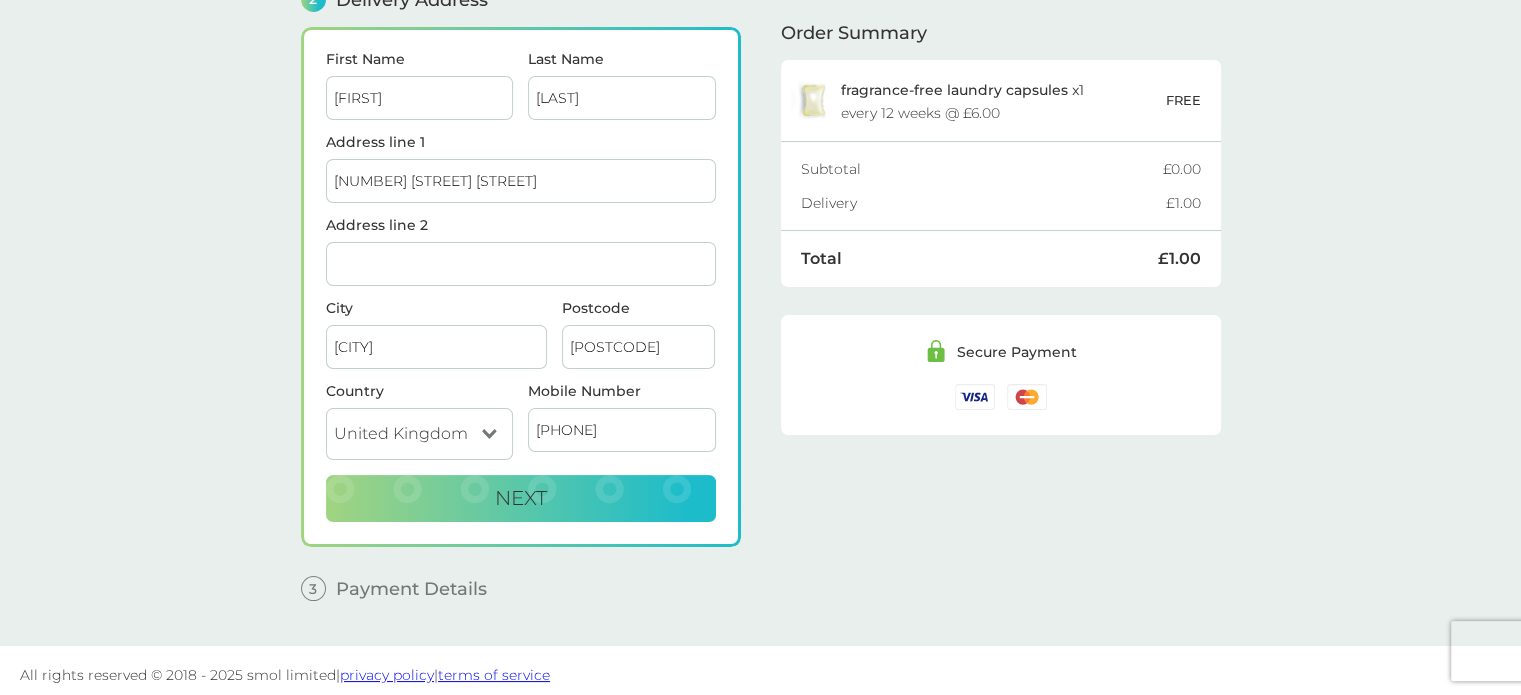 checkbox on "true" 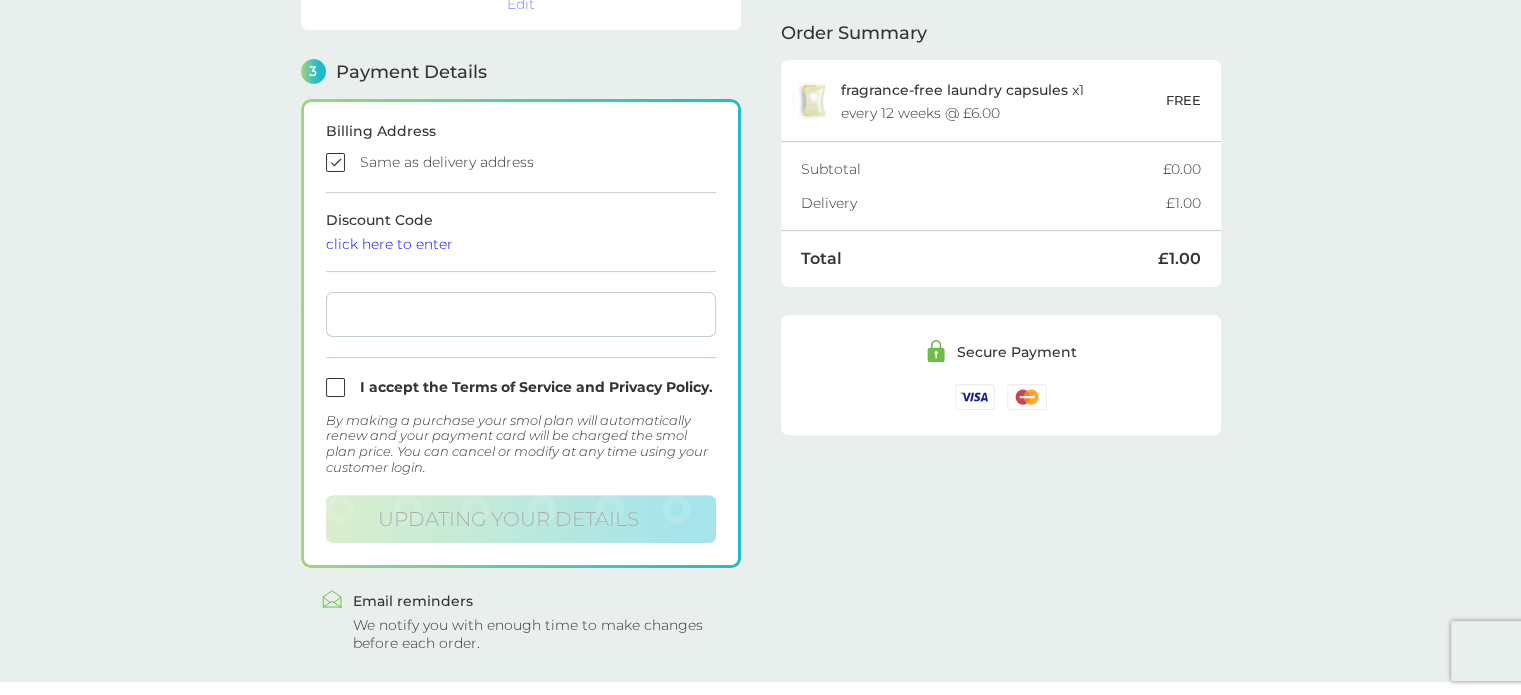 scroll, scrollTop: 550, scrollLeft: 0, axis: vertical 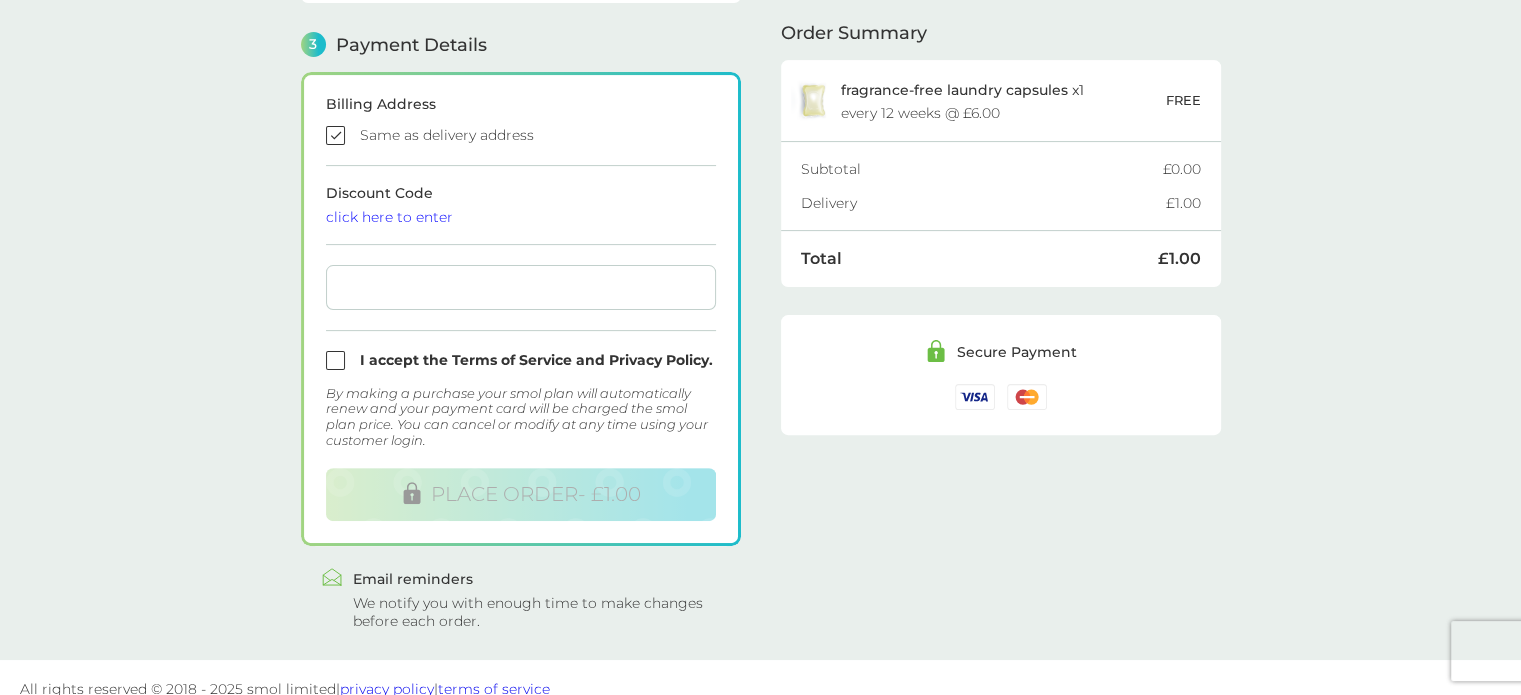 click on "1 Create an account [EMAIL] Edit 2 Delivery Address [FIRST] [LAST] [NUMBER] [STREET] [STREET] [CITY] [POSTCODE] United Kingdom [PHONE] Edit 3 Payment Details Billing Address Same as delivery address Discount Code click here to enter I accept the Terms of Service and Privacy Policy. By making a purchase your smol plan will automatically renew and your payment card will be charged the smol plan price. You can cancel or modify at any time using your customer login.
PLACE ORDER  -   £1.00
.st0{fill:none;stroke:#6CBE45;stroke-width:5.6693;stroke-linecap:round;stroke-linejoin:round;stroke-miterlimit:10;}
Email reminders We notify you with enough time to make changes before each order. Order Summary fragrance-free laundry capsules   x 1 every 12 weeks @ £6.00 FREE Subtotal £0.00 Delivery £1.00 Total £1.00
Secure Payment" at bounding box center (760, 86) 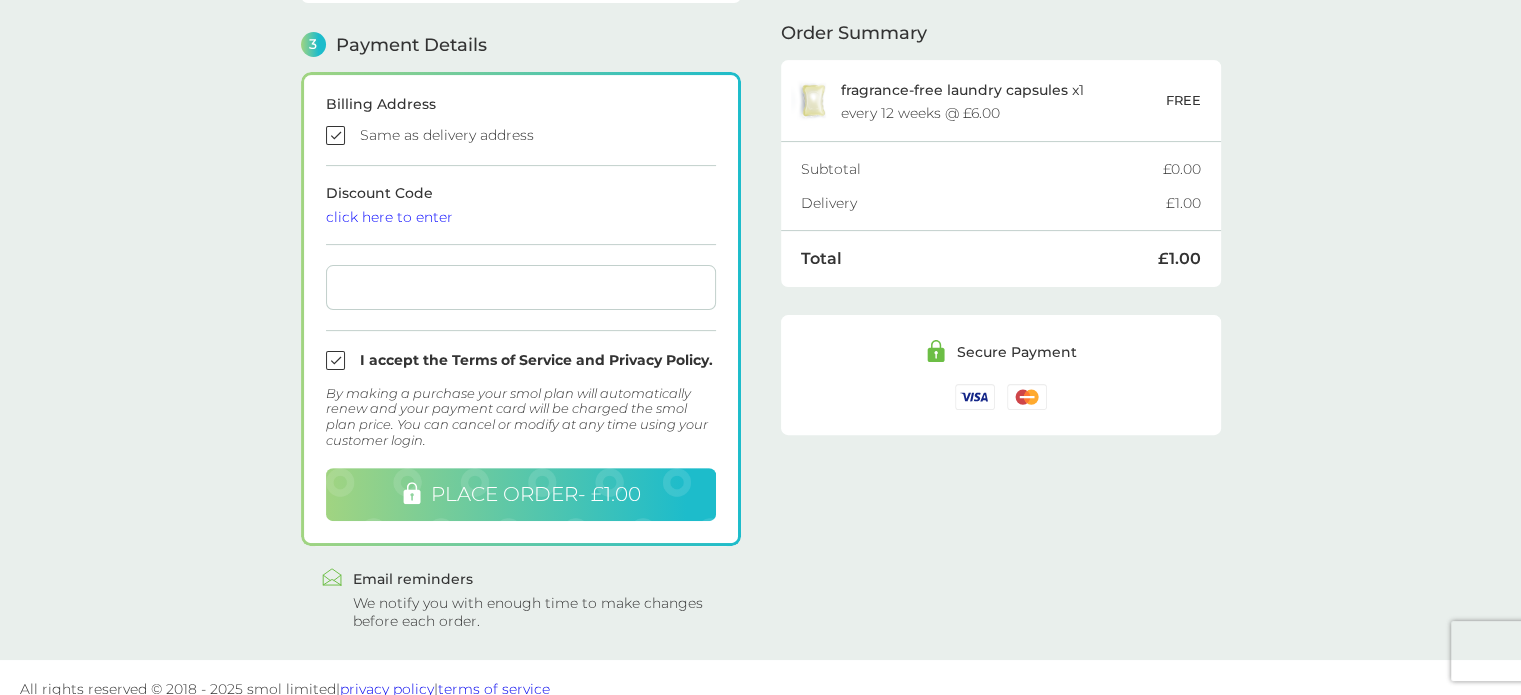 click on "PLACE ORDER  -   £1.00" at bounding box center (536, 494) 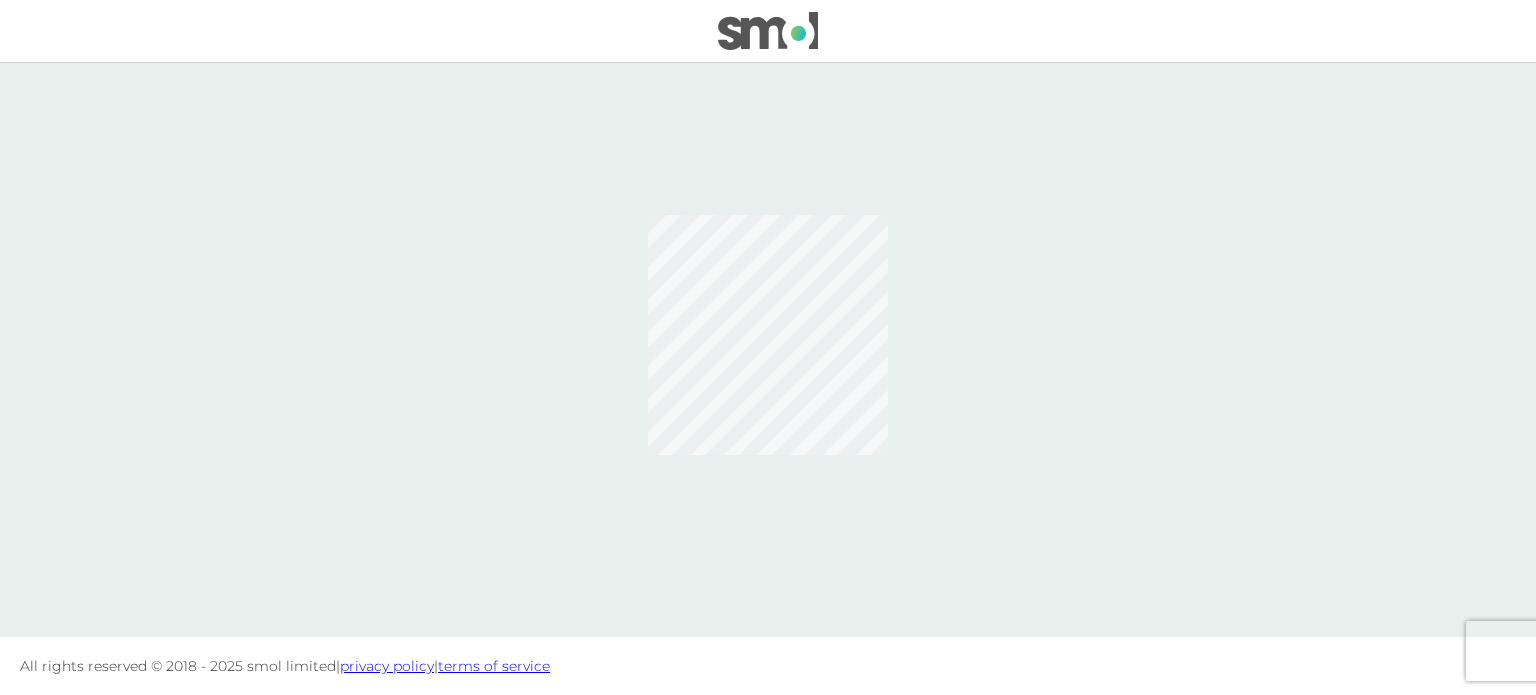 scroll, scrollTop: 0, scrollLeft: 0, axis: both 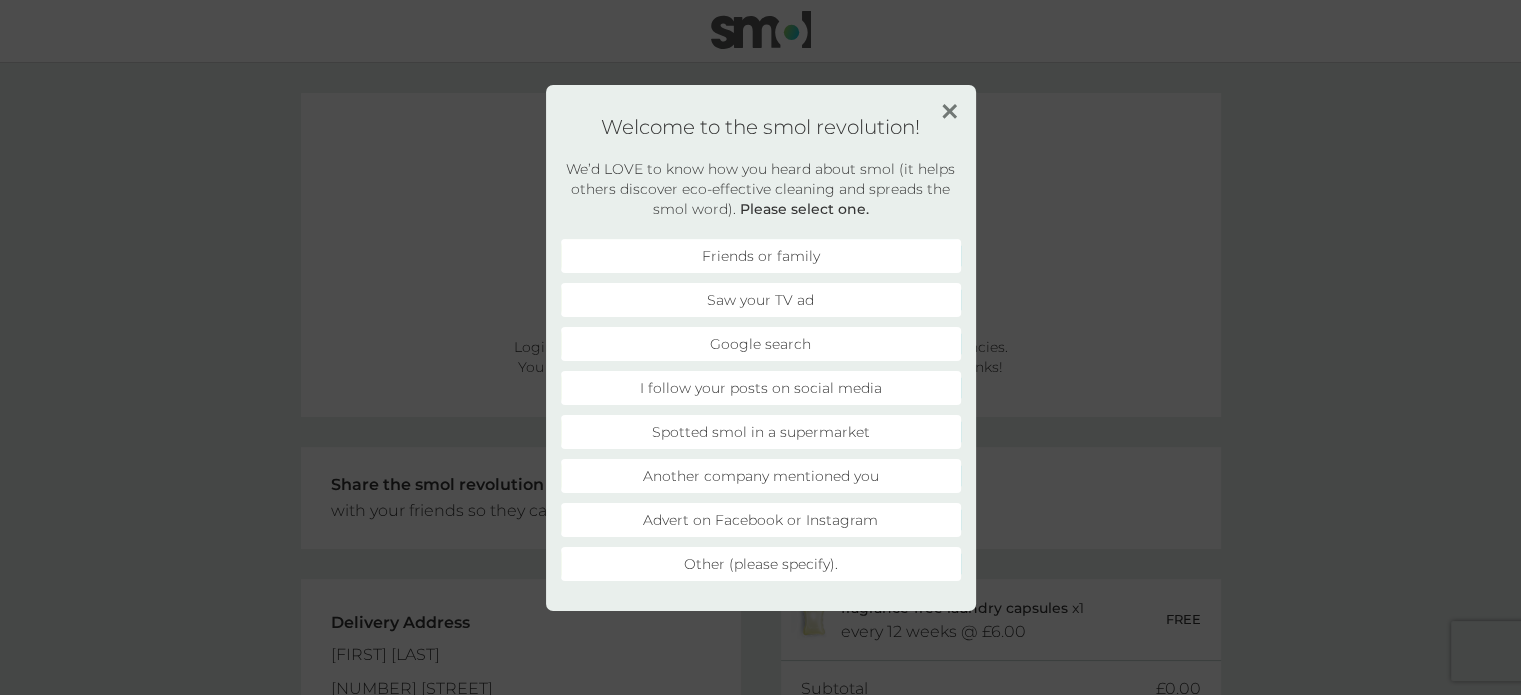 click at bounding box center (949, 111) 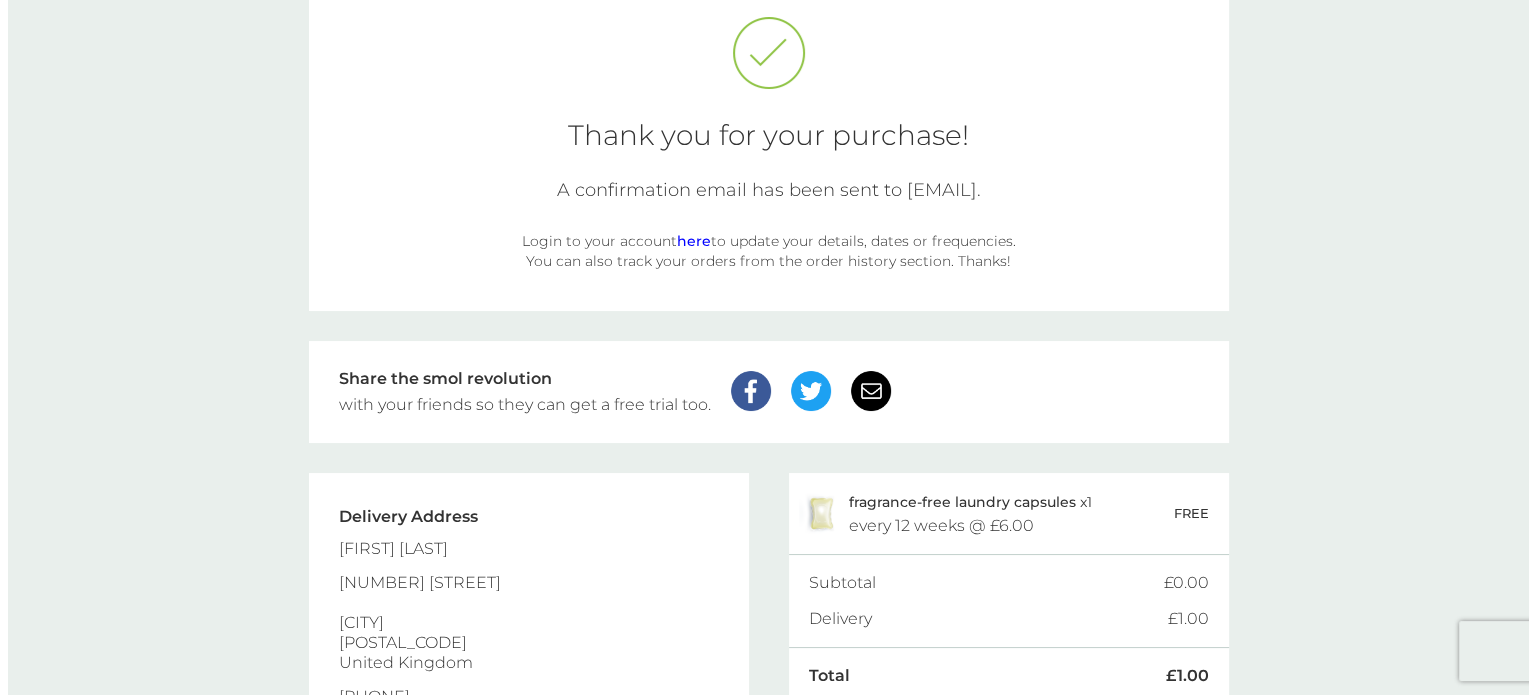 scroll, scrollTop: 0, scrollLeft: 0, axis: both 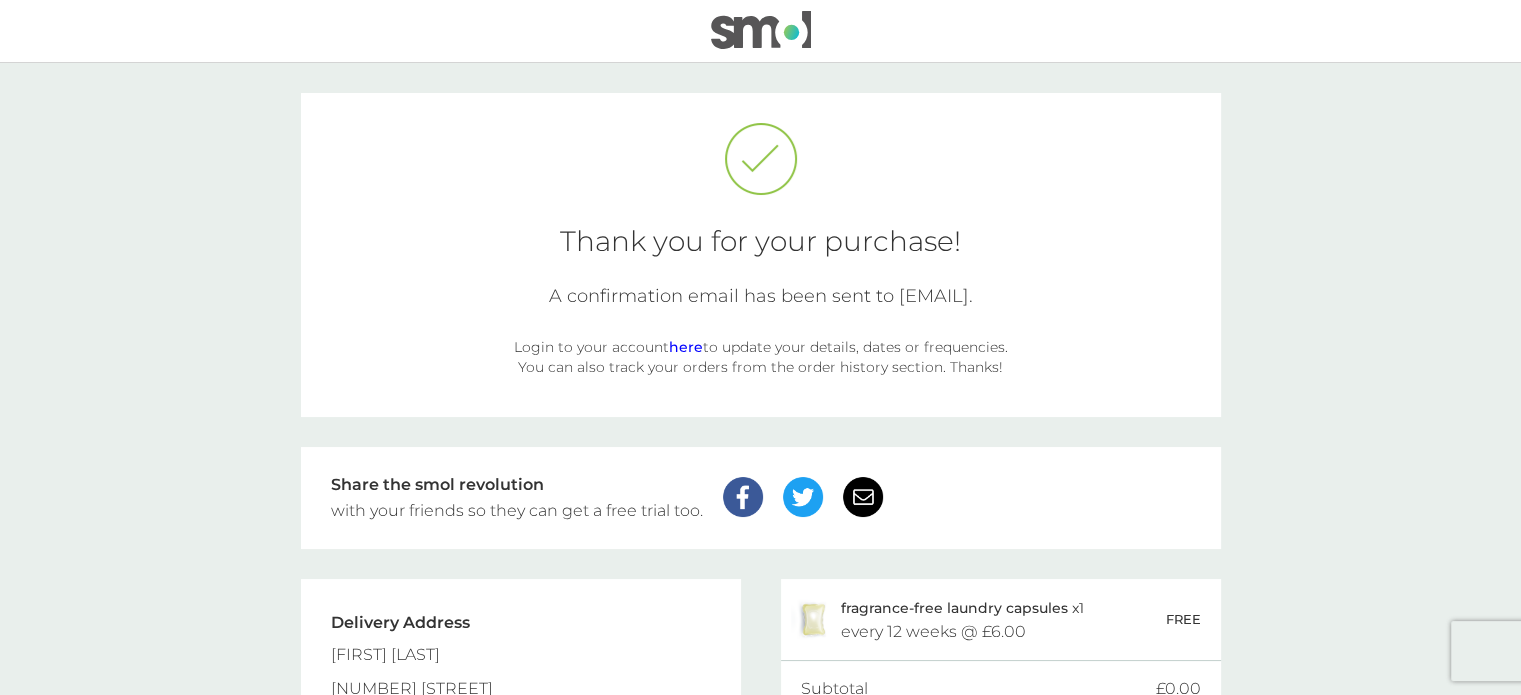 click at bounding box center [761, 30] 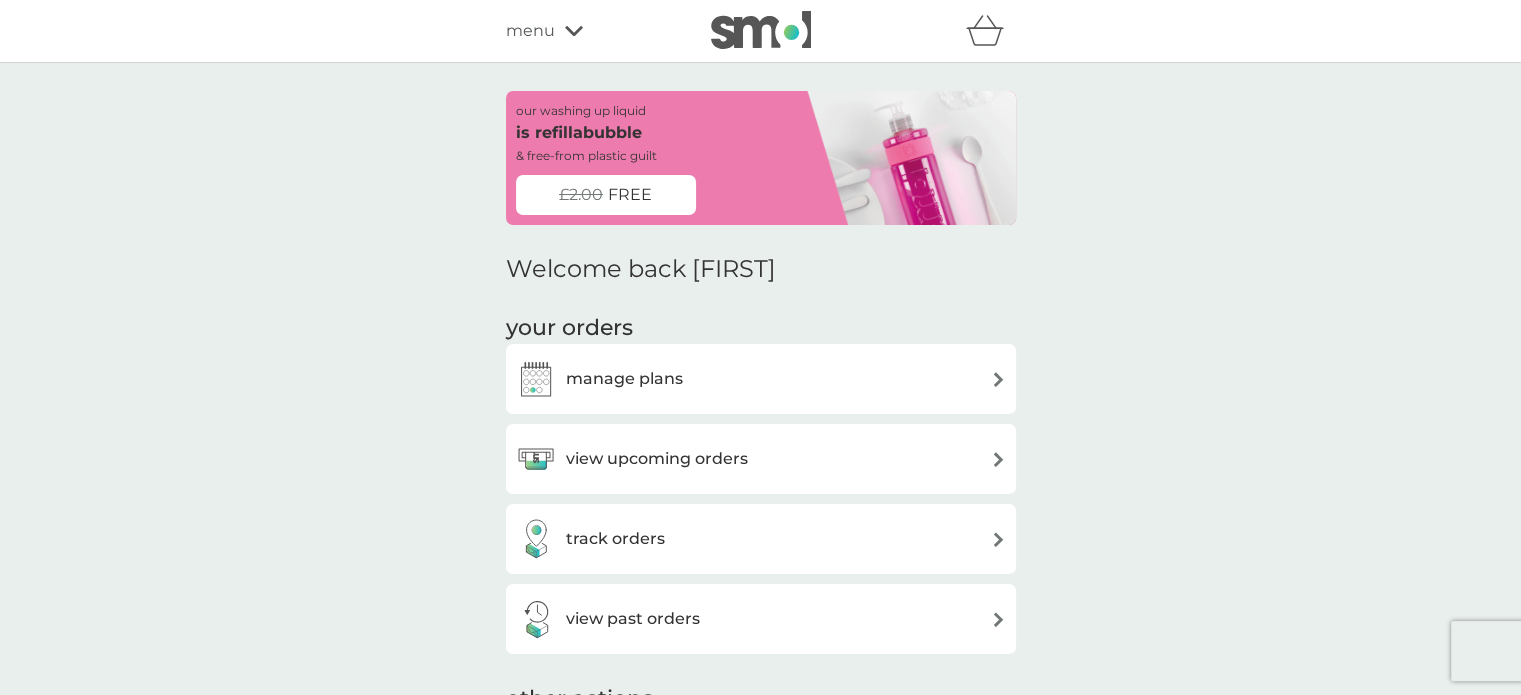 click 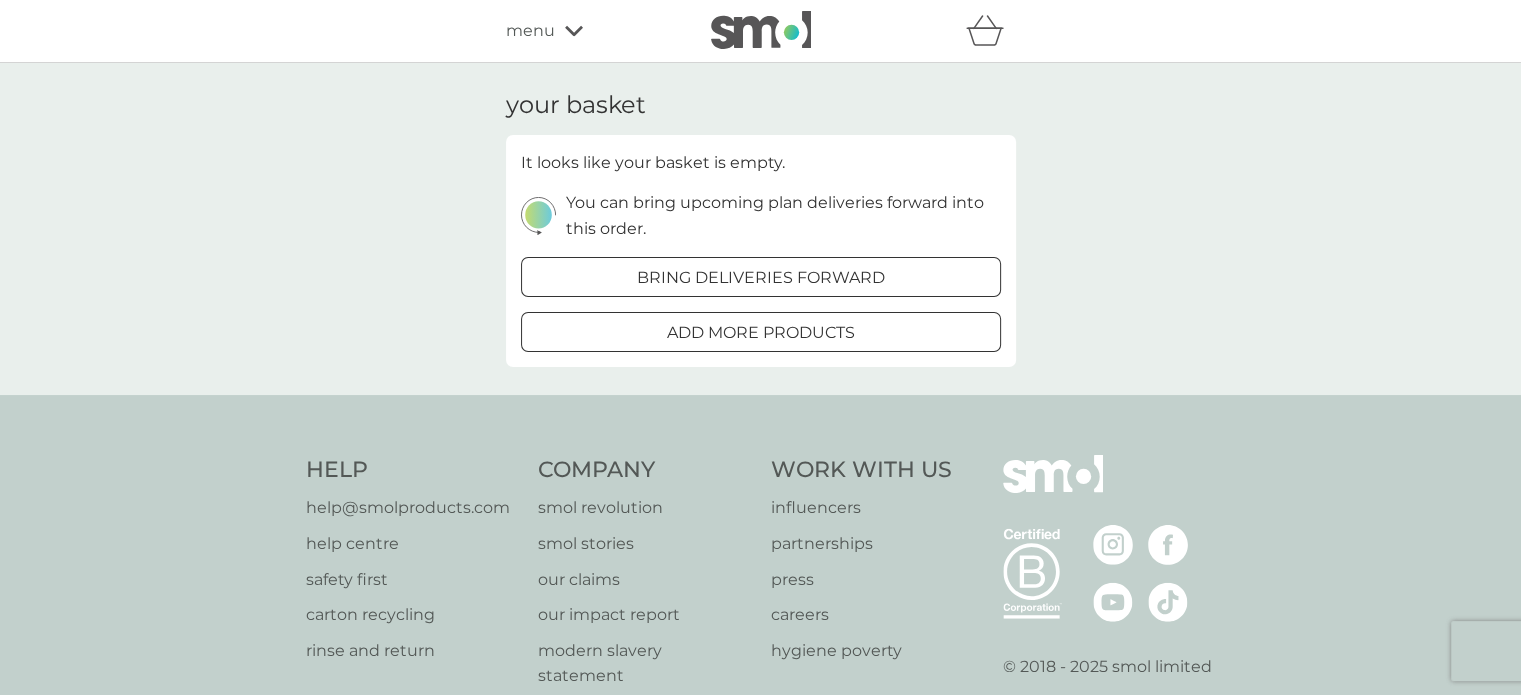 click 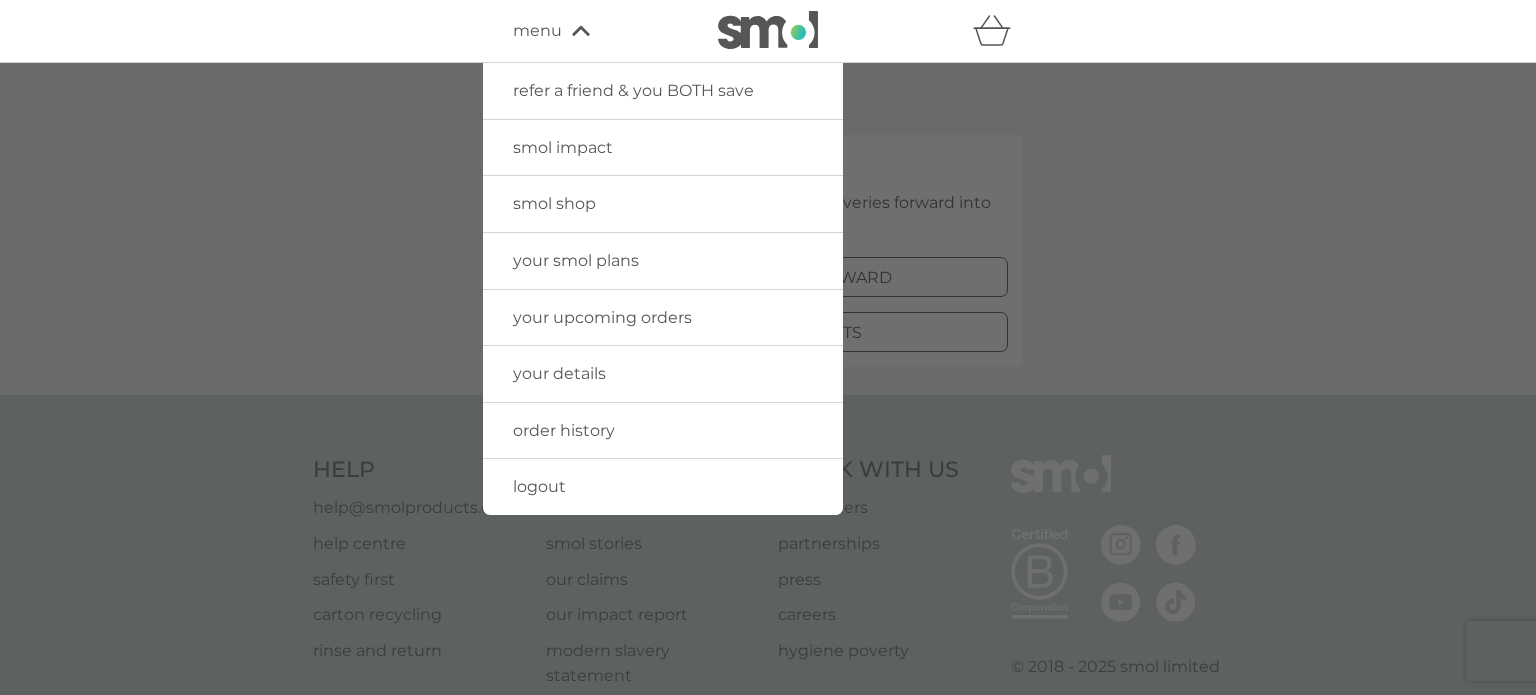 click on "logout" at bounding box center (539, 486) 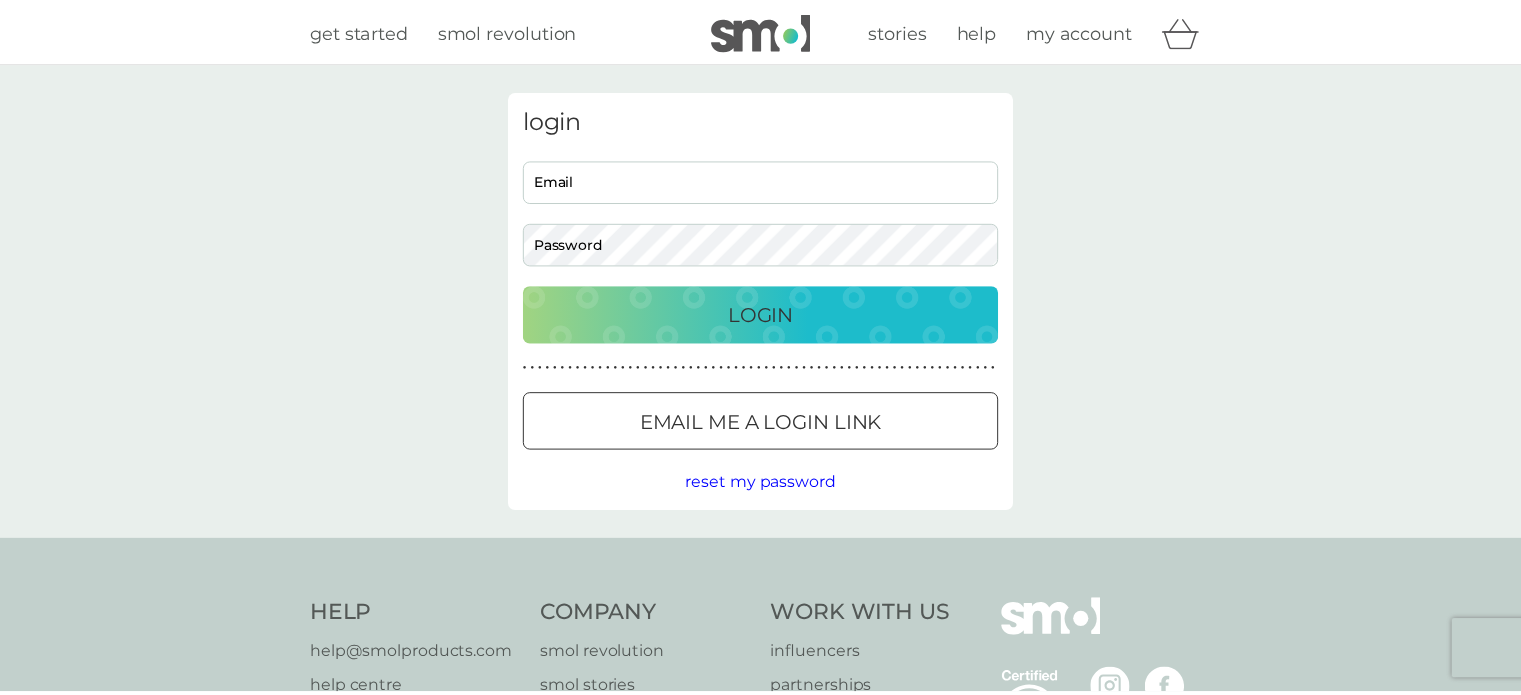 scroll, scrollTop: 0, scrollLeft: 0, axis: both 